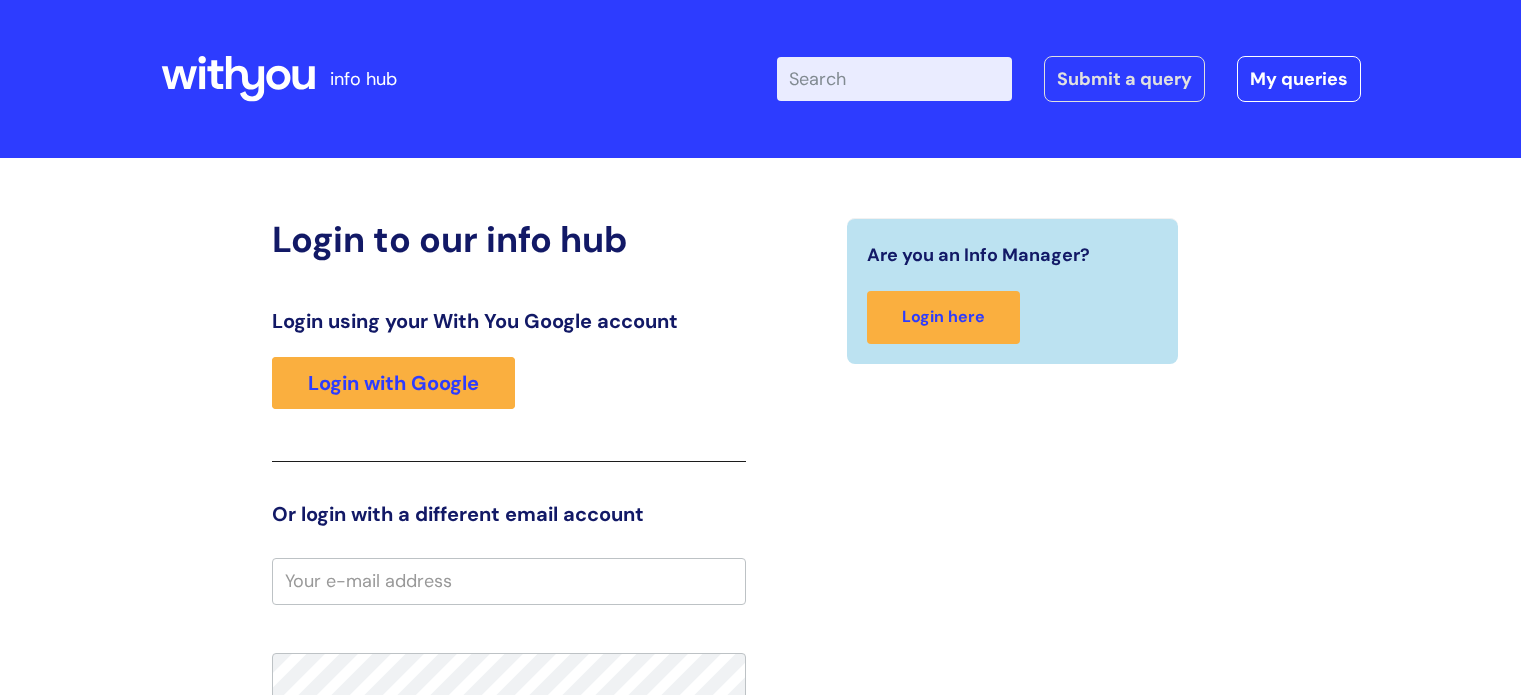 scroll, scrollTop: 0, scrollLeft: 0, axis: both 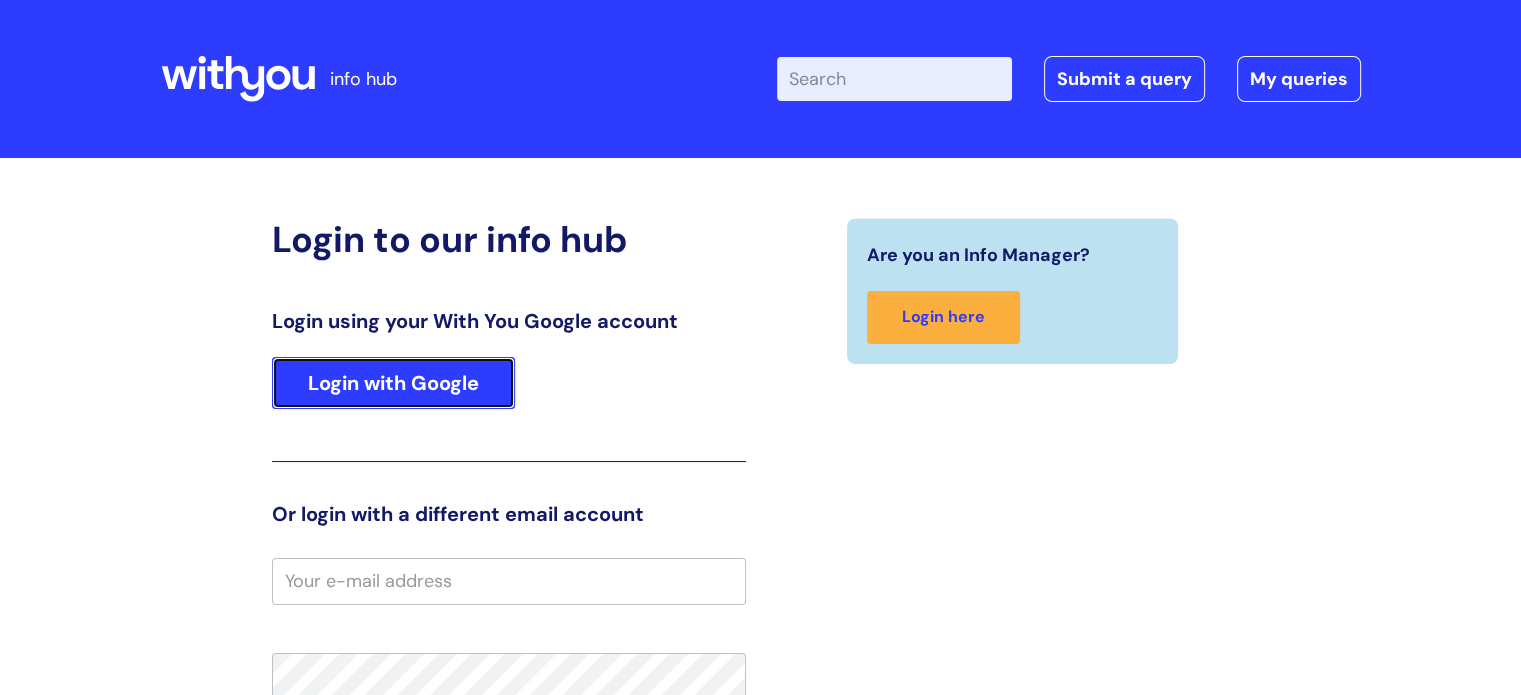 click on "Login with Google" at bounding box center [393, 383] 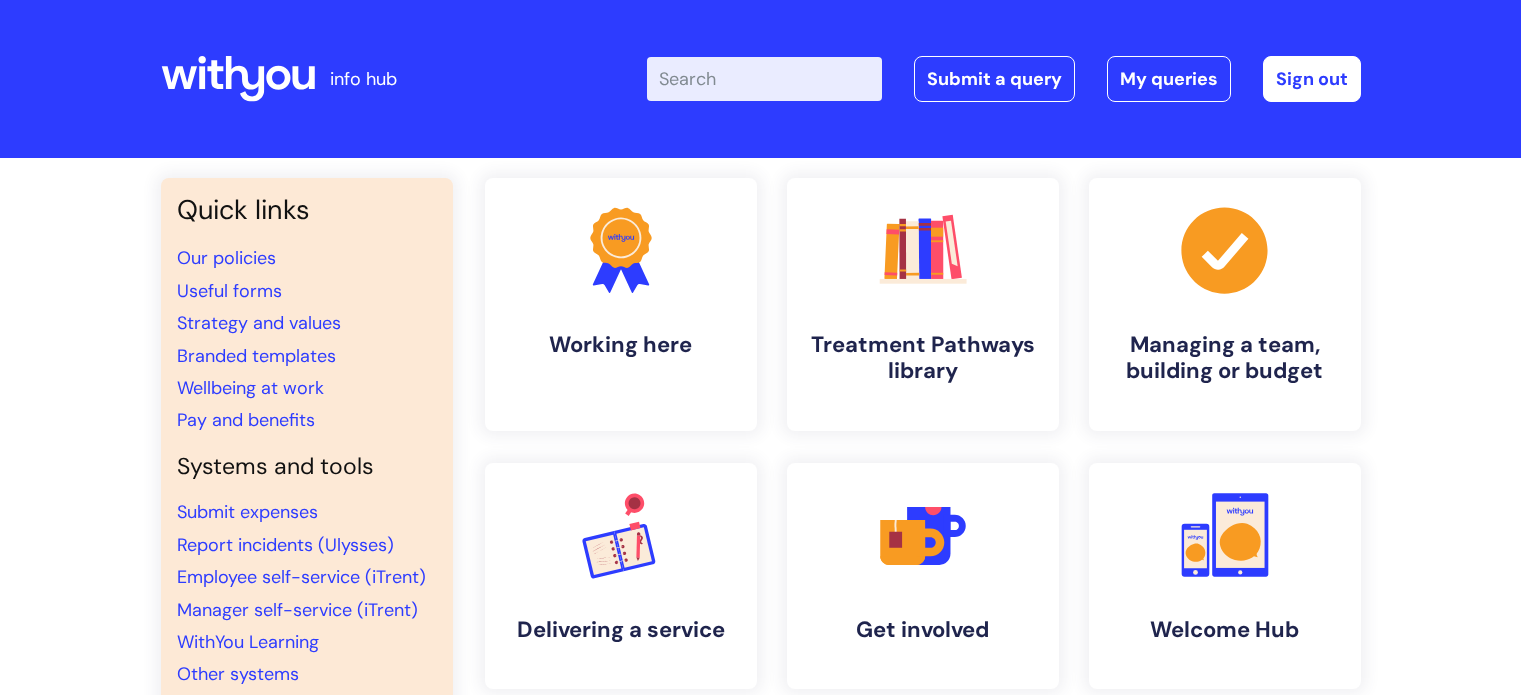 scroll, scrollTop: 0, scrollLeft: 0, axis: both 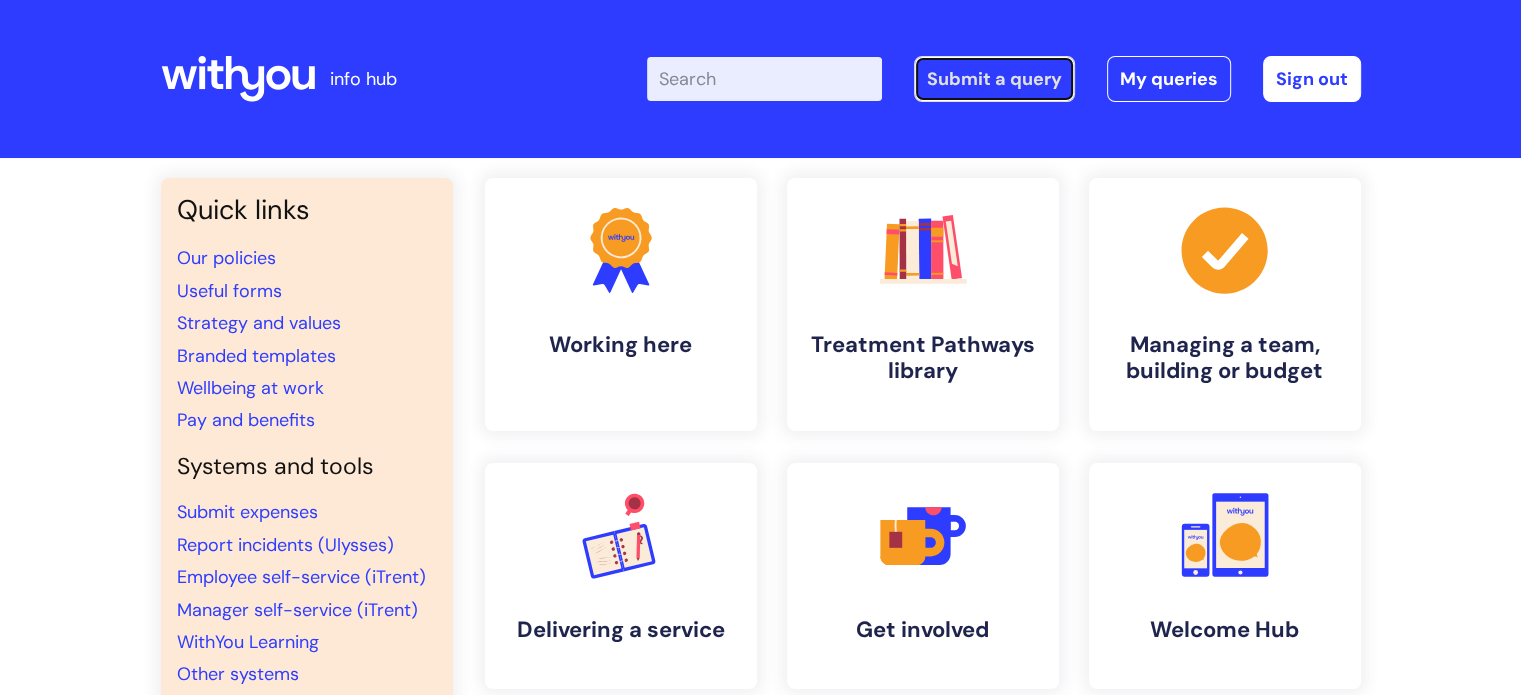 click on "Submit a query" at bounding box center [994, 79] 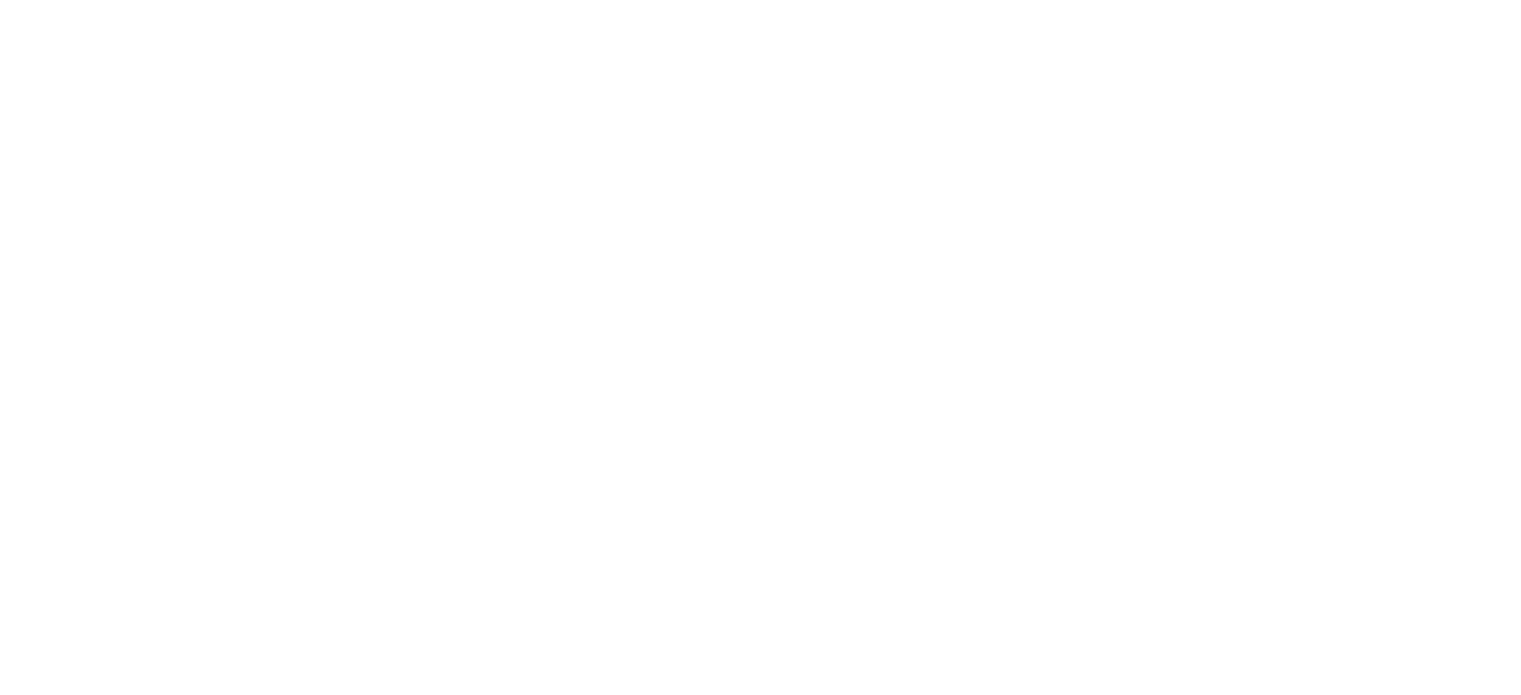 scroll, scrollTop: 0, scrollLeft: 0, axis: both 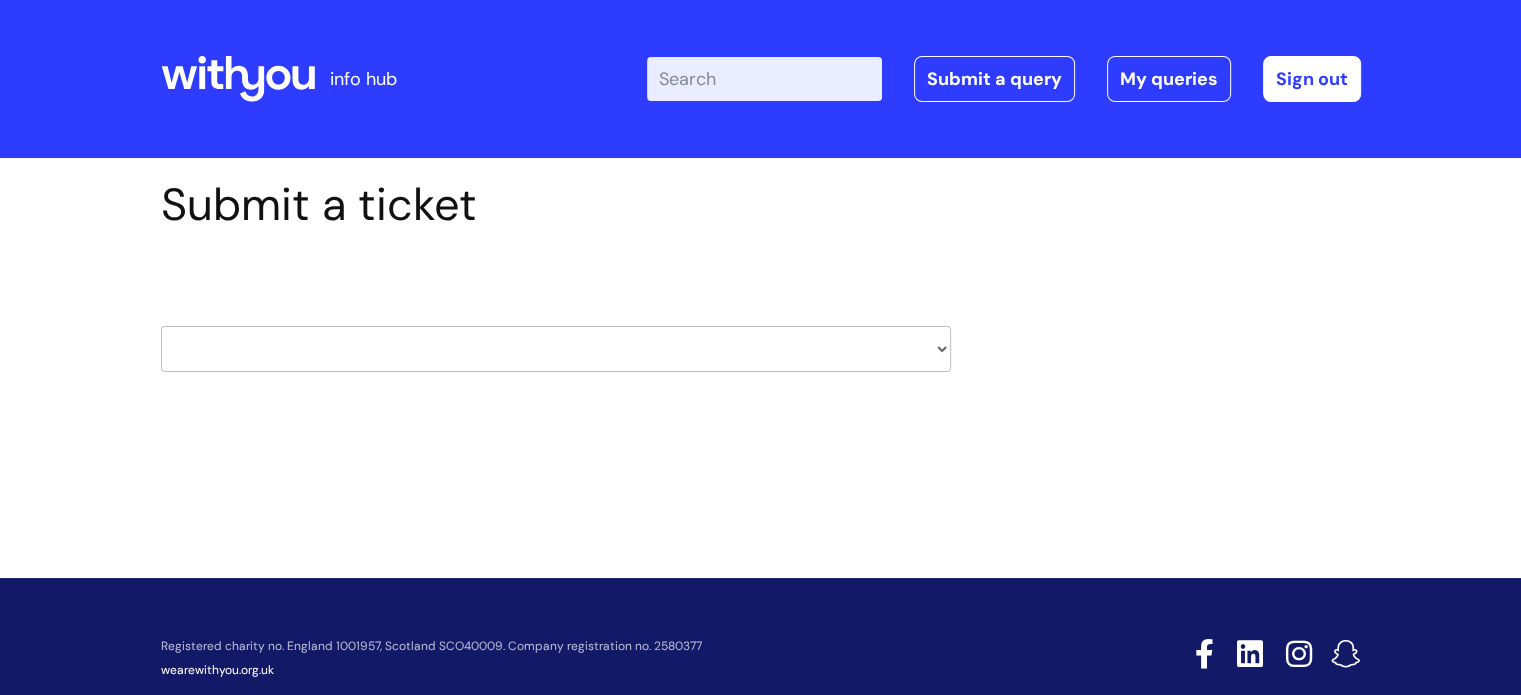 click on "HR / People
IT and Support
Clinical Drug Alerts
Finance Accounts
Data Support Team
Data Protection
External Communications
Learning and Development
Information Requests & Reports - Data Analysts
Insurance
Internal Communications
Pensions
Surrey NHS Talking Therapies
Payroll
Safeguarding" at bounding box center (556, 349) 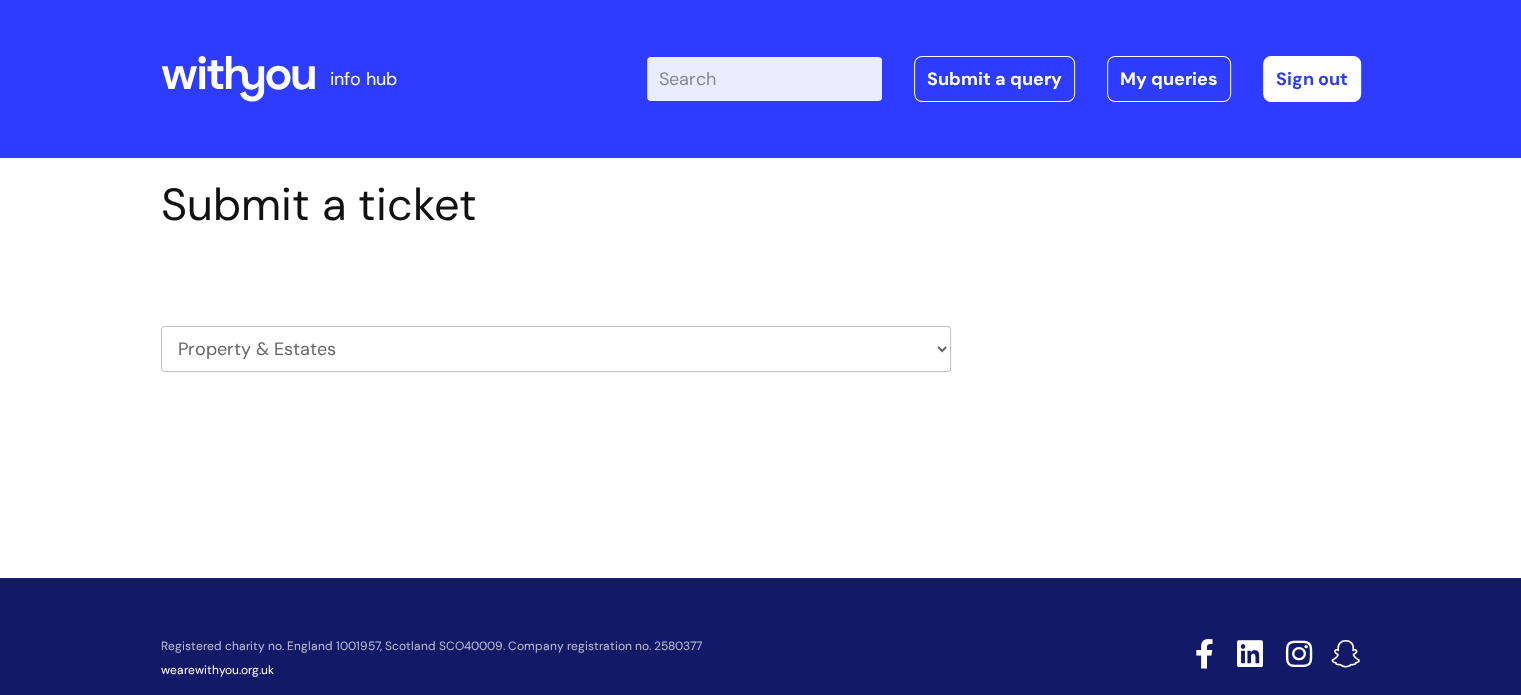 click on "HR / People
IT and Support
Clinical Drug Alerts
Finance Accounts
Data Support Team
Data Protection
External Communications
Learning and Development
Information Requests & Reports - Data Analysts
Insurance
Internal Communications
Pensions
Surrey NHS Talking Therapies
Payroll
Safeguarding" at bounding box center [556, 349] 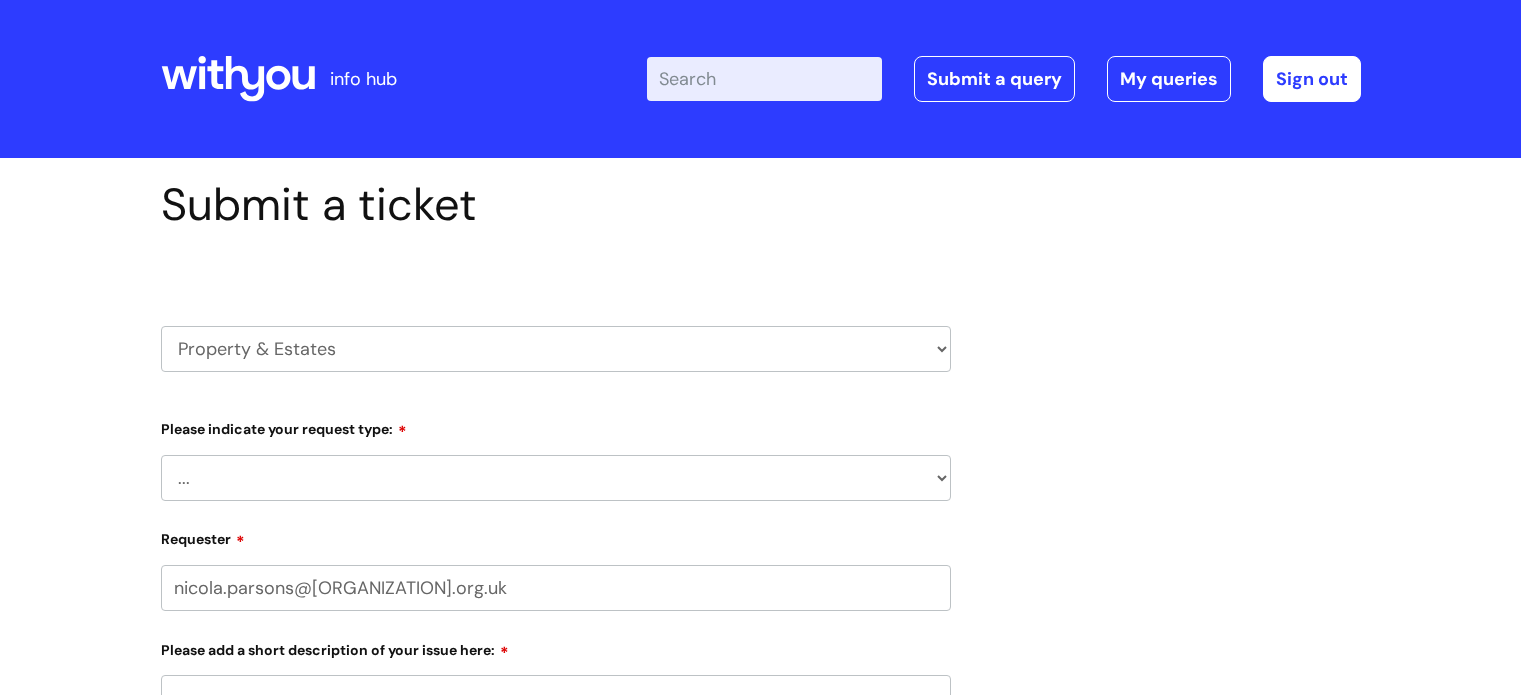 scroll, scrollTop: 0, scrollLeft: 0, axis: both 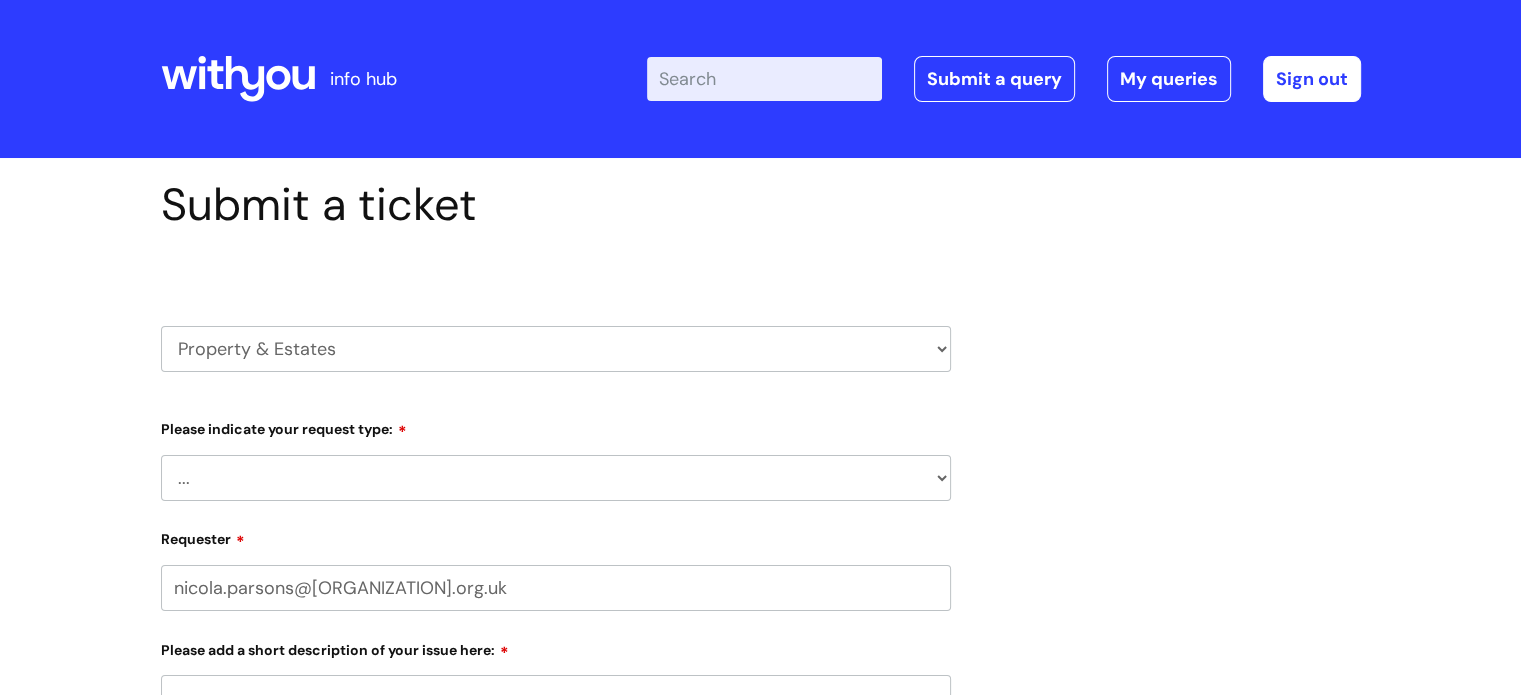 select on "[PHONE]" 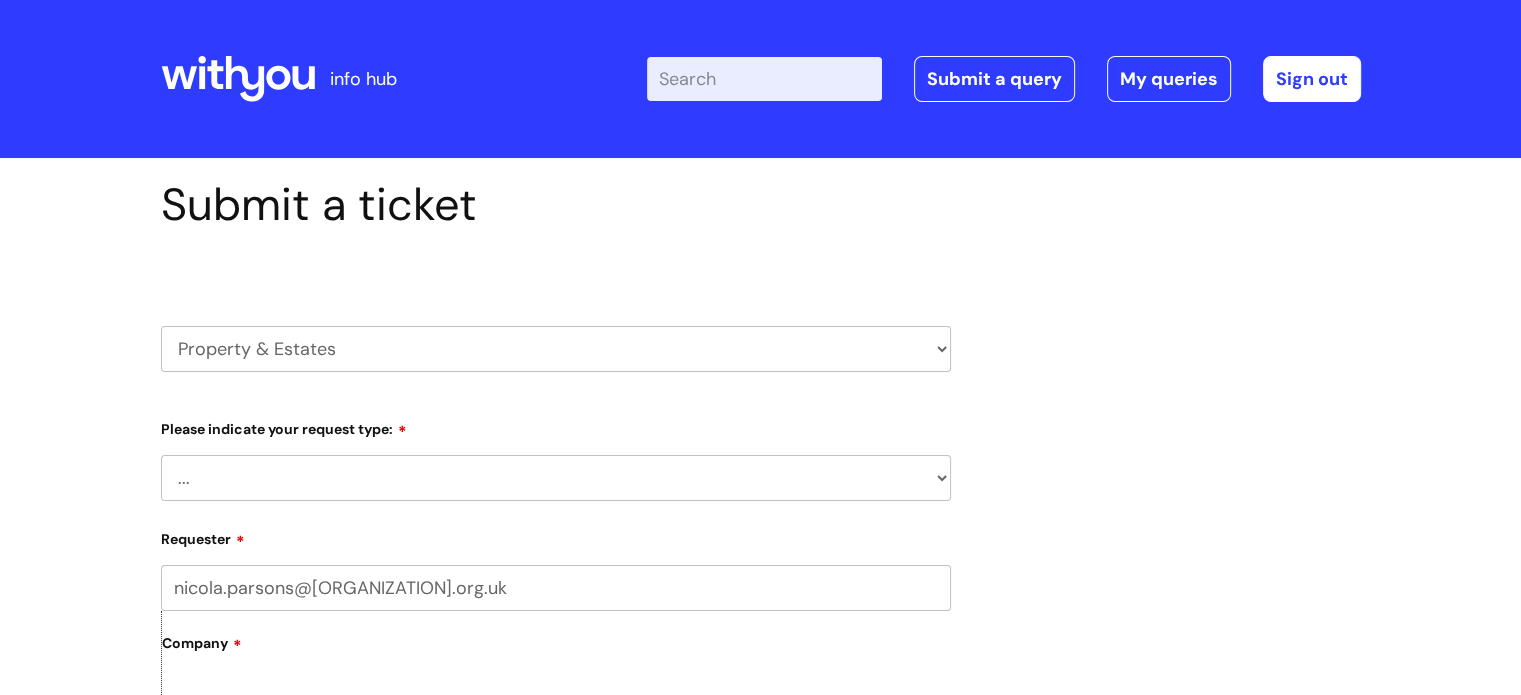 click on "...
Facilities Support
Lease/ Tenancy Agreements
Health & Safety and Environmental" at bounding box center [556, 478] 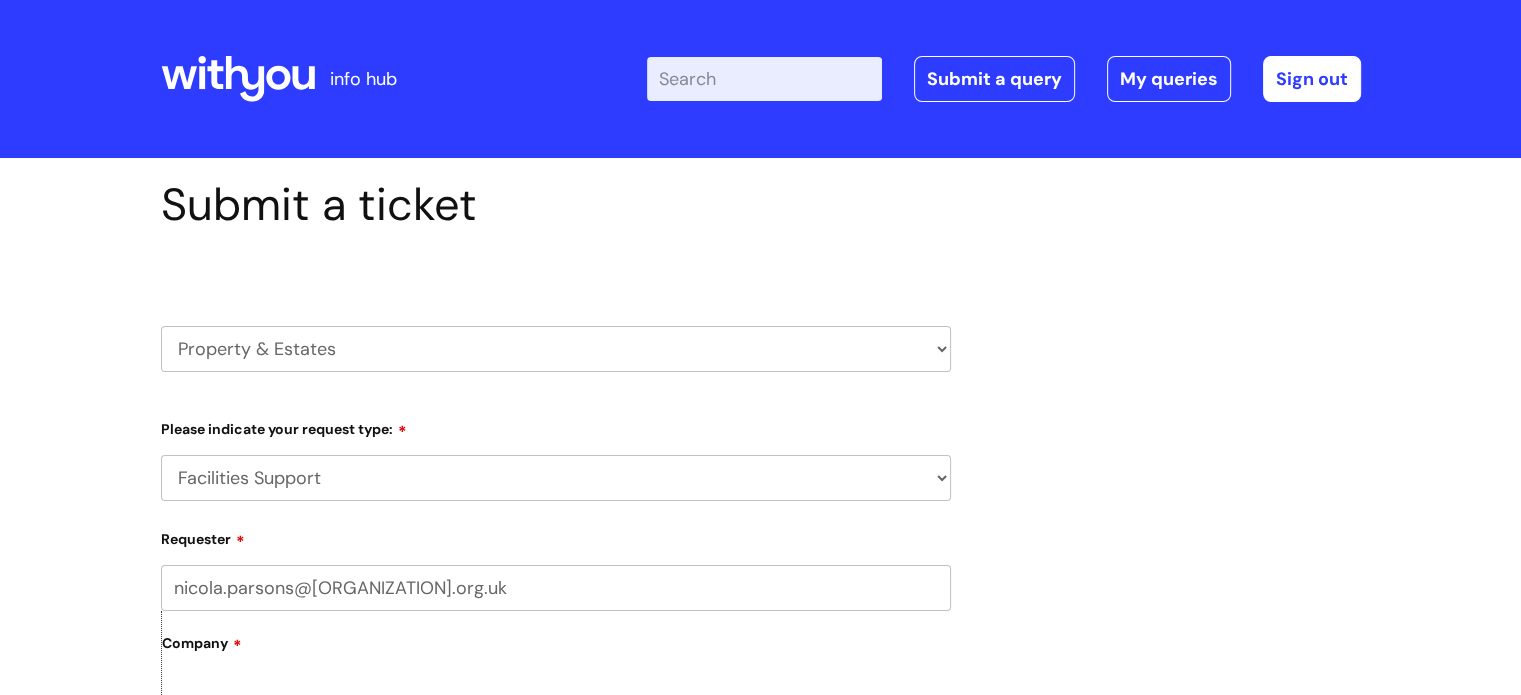 click on "...
Facilities Support
Lease/ Tenancy Agreements
Health & Safety and Environmental" at bounding box center (556, 478) 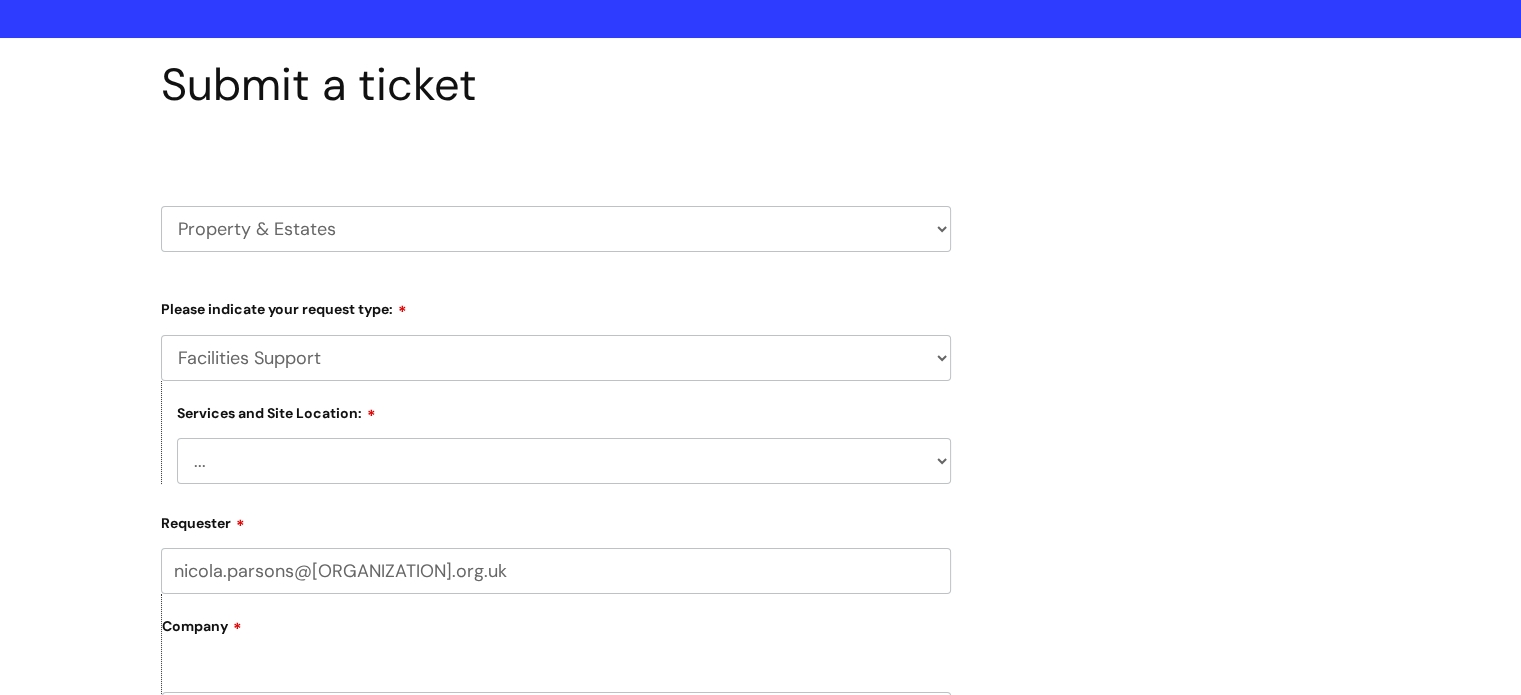 scroll, scrollTop: 400, scrollLeft: 0, axis: vertical 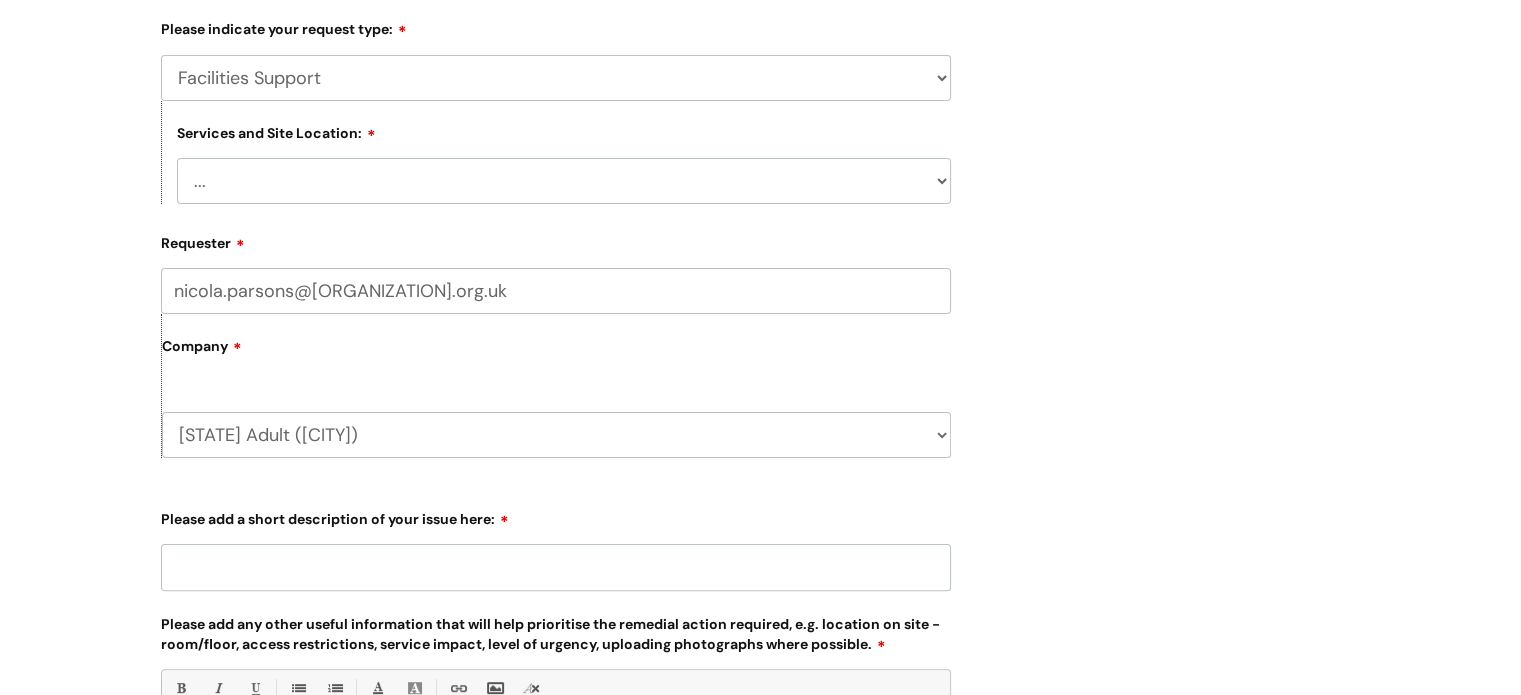 drag, startPoint x: 415, startPoint y: 174, endPoint x: 420, endPoint y: 187, distance: 13.928389 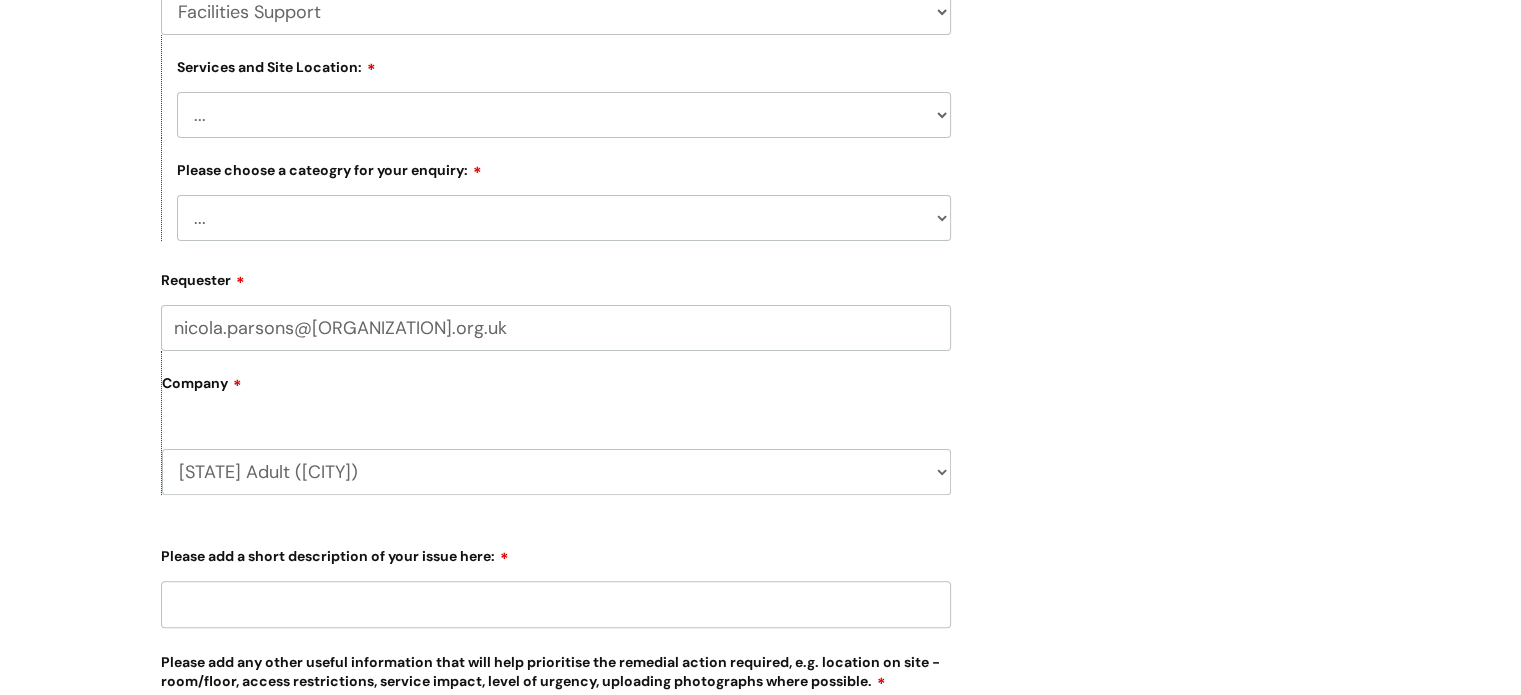 scroll, scrollTop: 500, scrollLeft: 0, axis: vertical 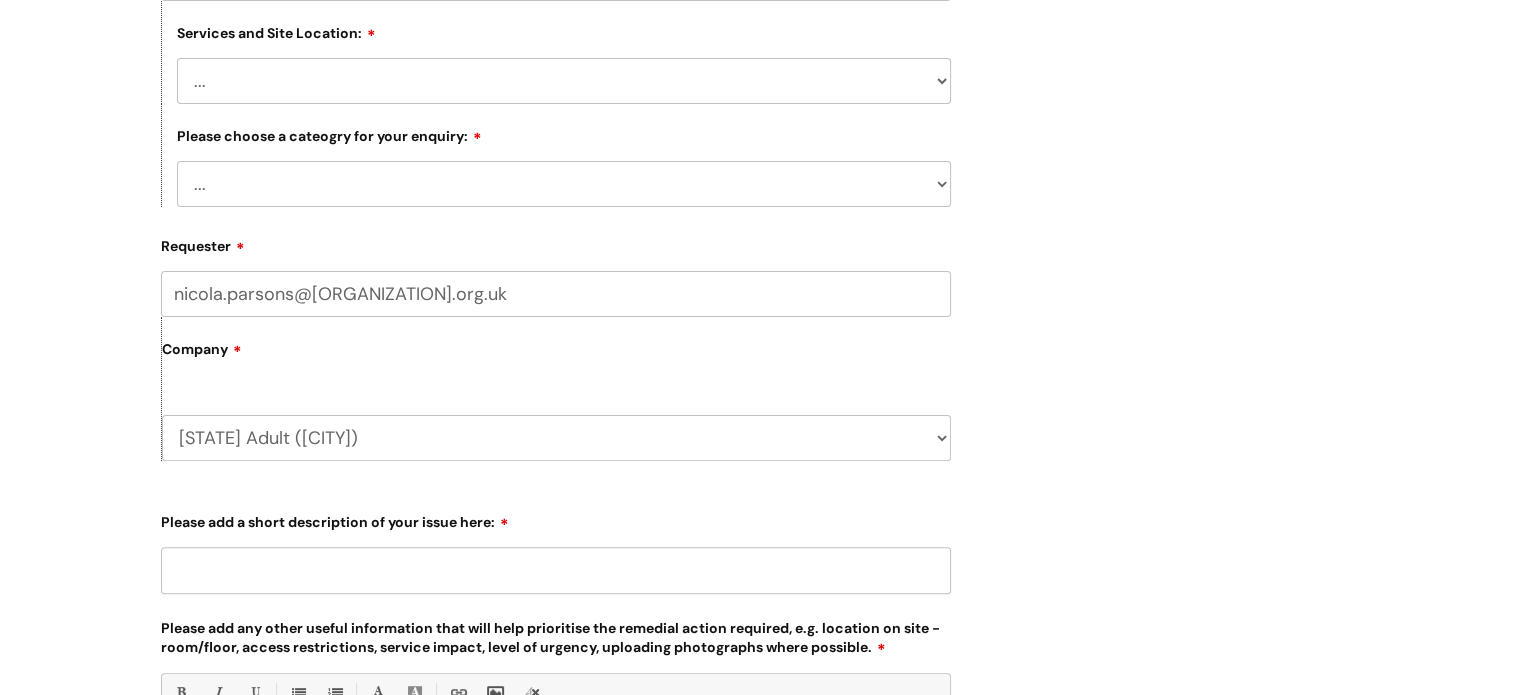 click on "... Electrical and Lighting Plumbing and Drainage Heating and Cooling Fixtures, Fittings, and Furniture Windows and Doors incl. Shutters Property Systems incl, CCTV, Fire Alarms, Access Control Other - Please Specify" at bounding box center (564, 184) 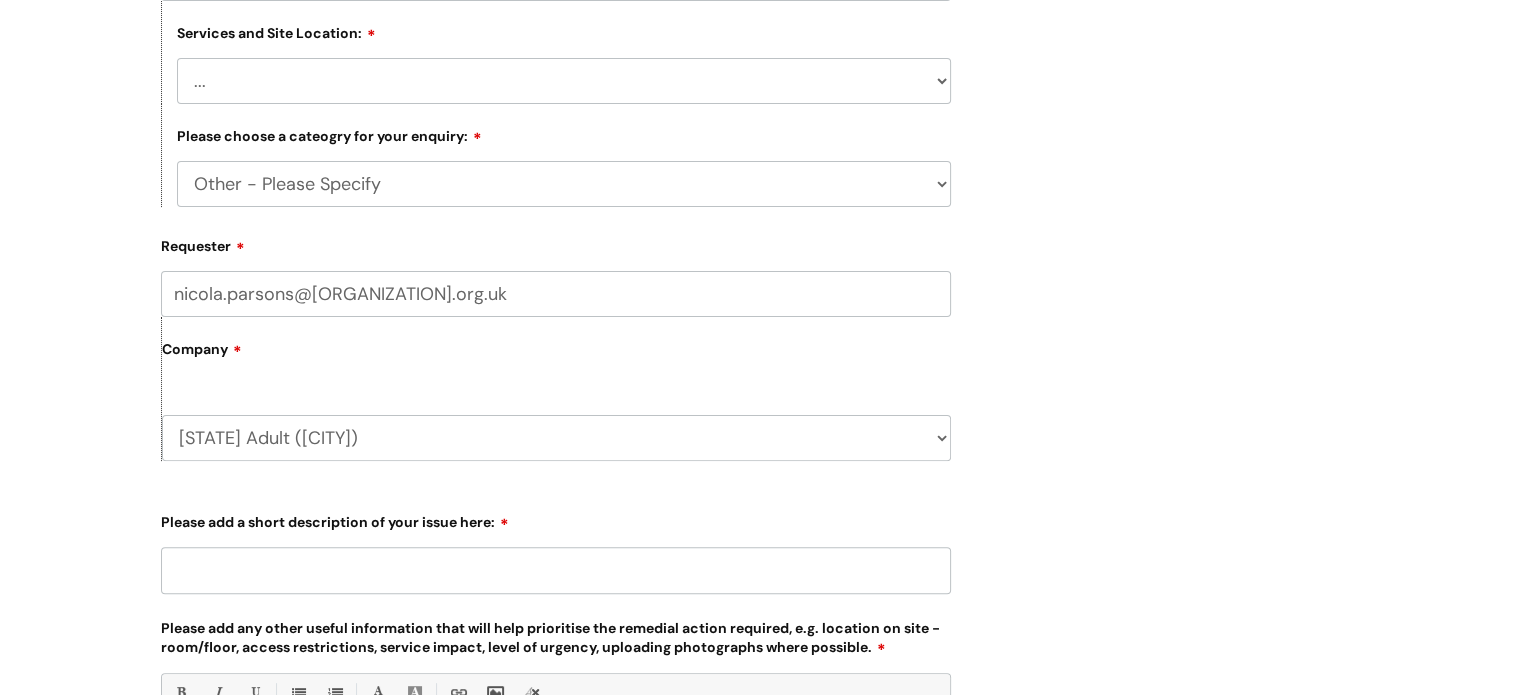 click on "... Electrical and Lighting Plumbing and Drainage Heating and Cooling Fixtures, Fittings, and Furniture Windows and Doors incl. Shutters Property Systems incl, CCTV, Fire Alarms, Access Control Other - Please Specify" at bounding box center (564, 184) 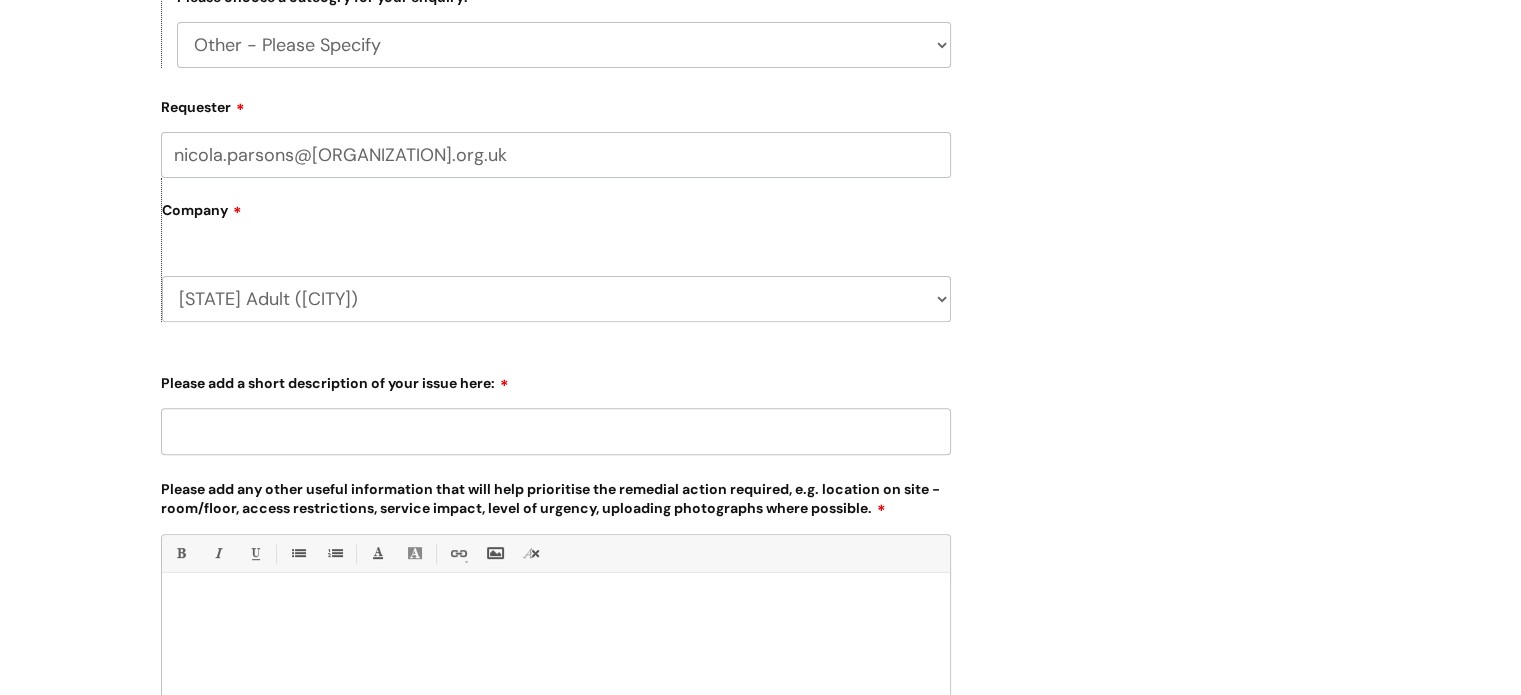 scroll, scrollTop: 700, scrollLeft: 0, axis: vertical 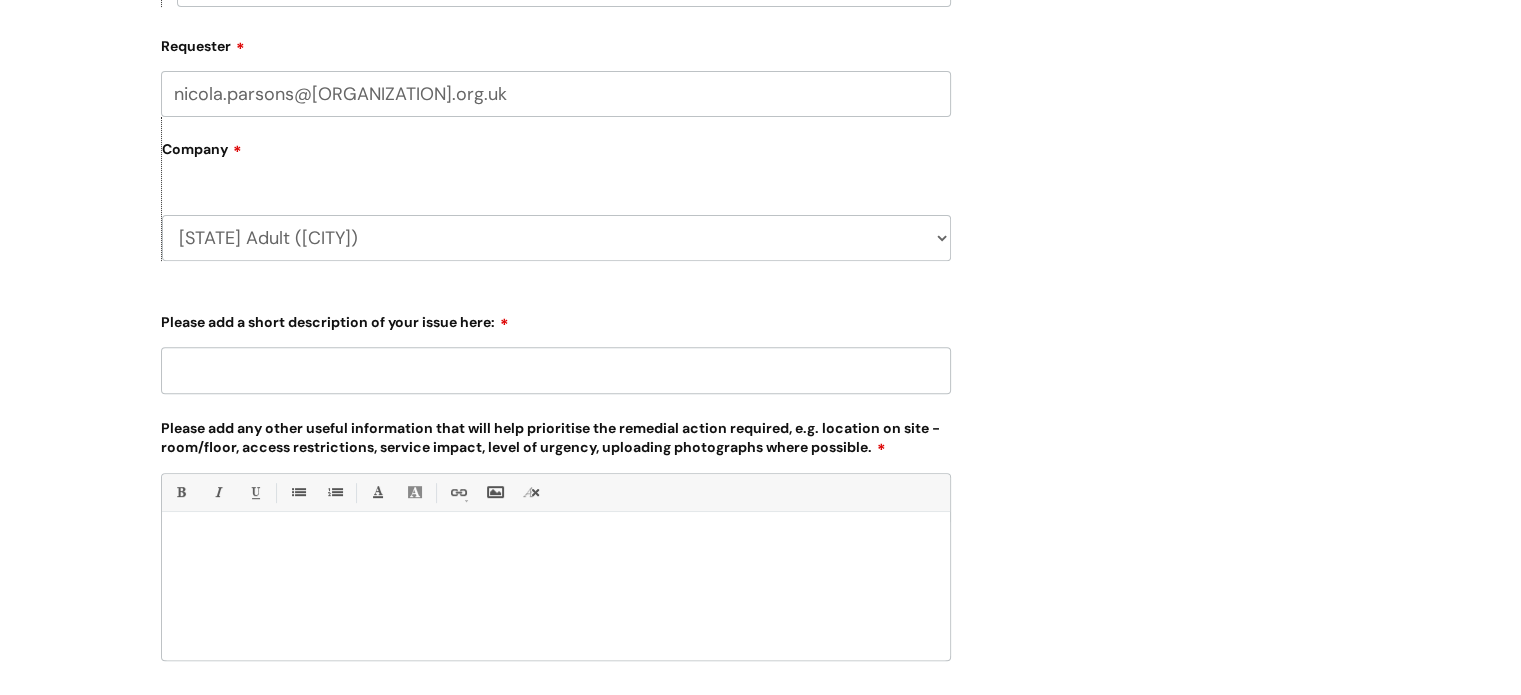 click on "Please add a short description of your issue here:" at bounding box center (556, 370) 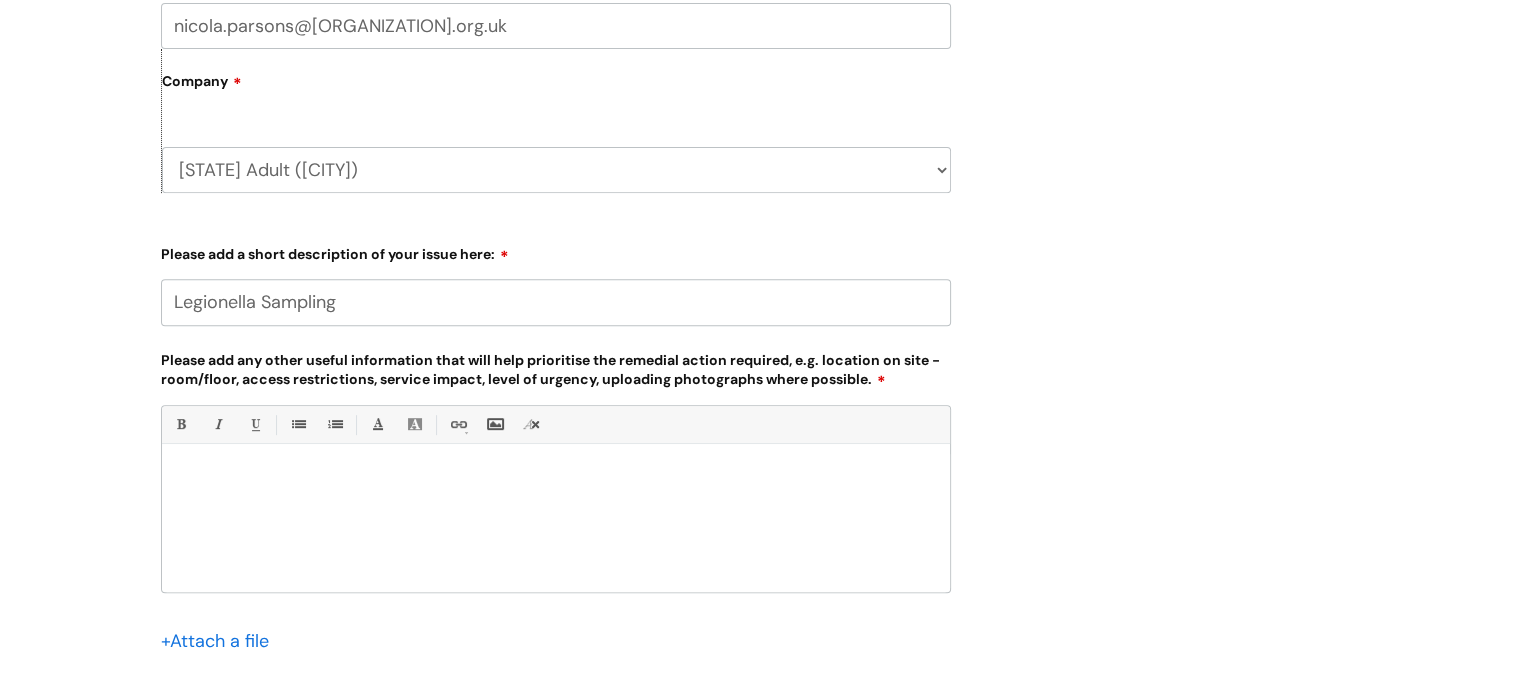 scroll, scrollTop: 800, scrollLeft: 0, axis: vertical 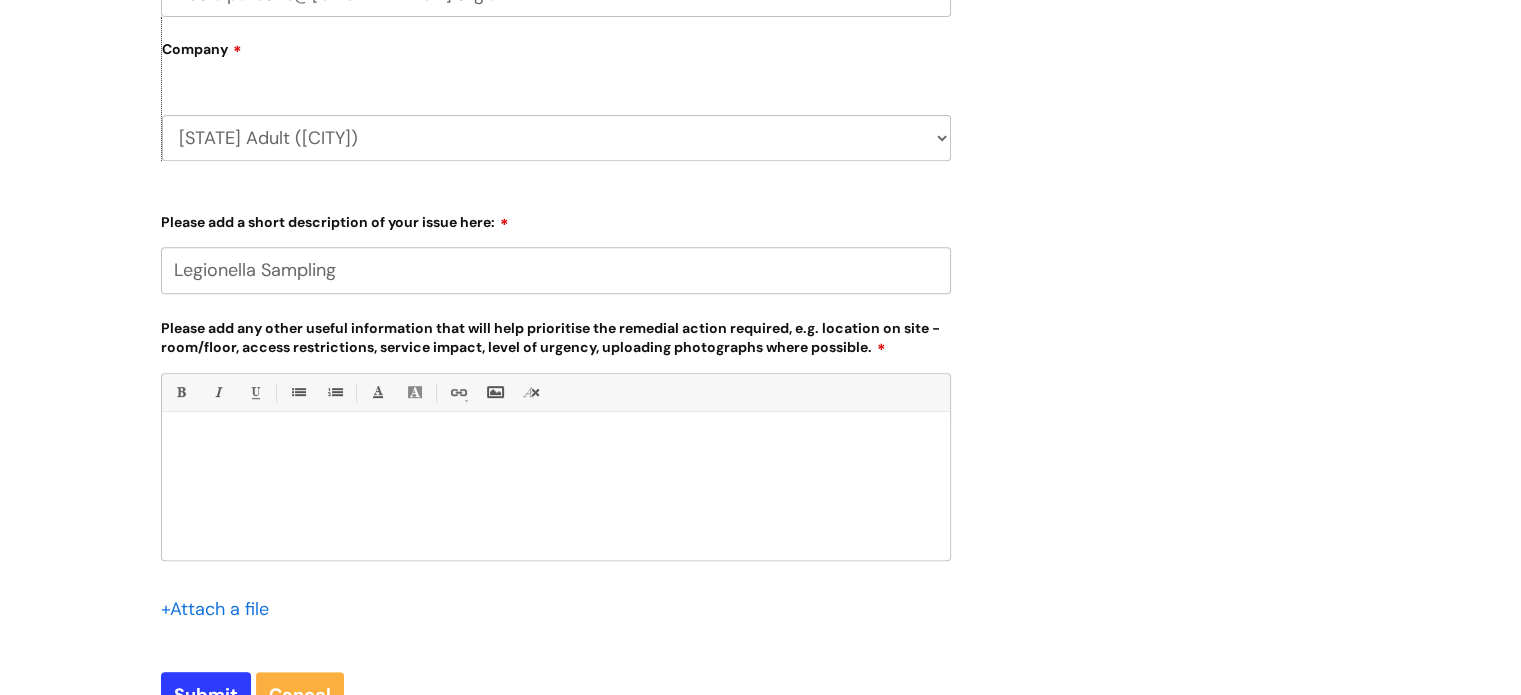 type on "Legionella Sampling" 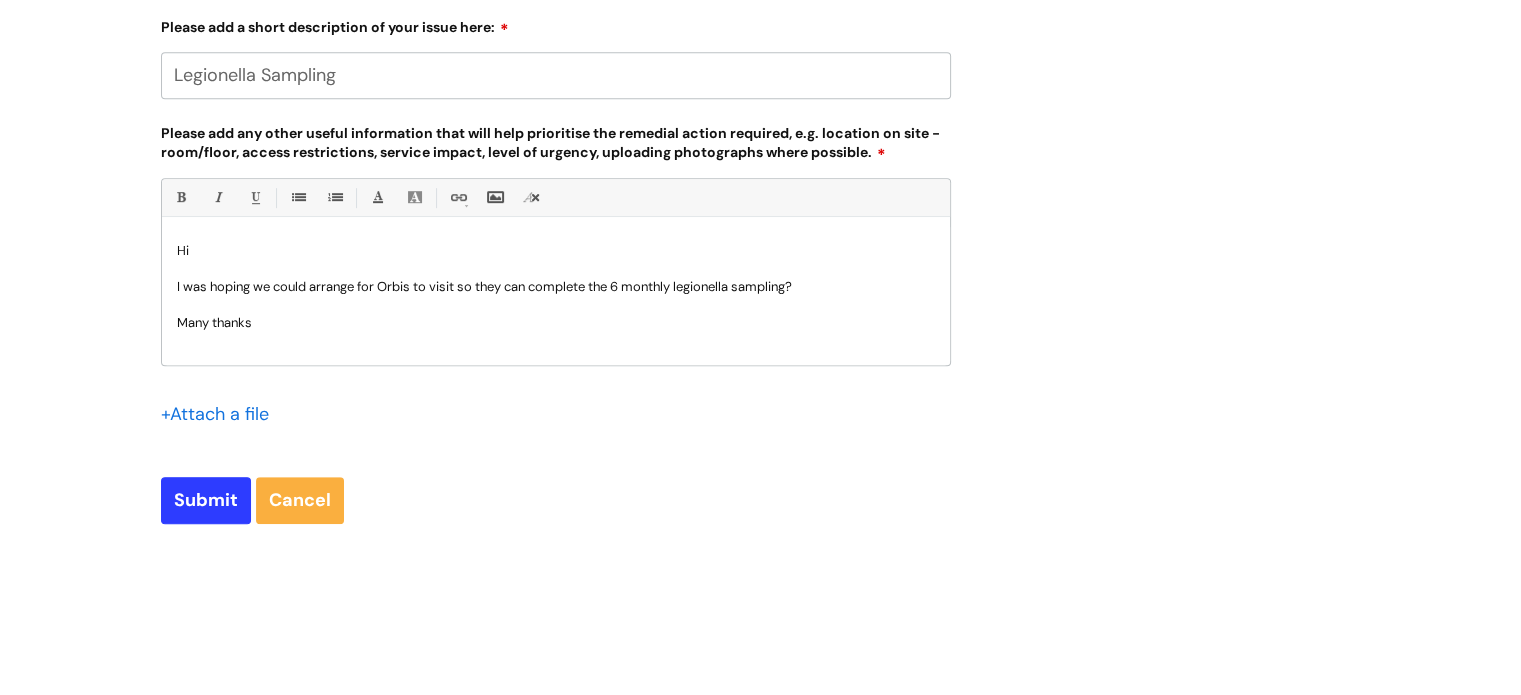 scroll, scrollTop: 1000, scrollLeft: 0, axis: vertical 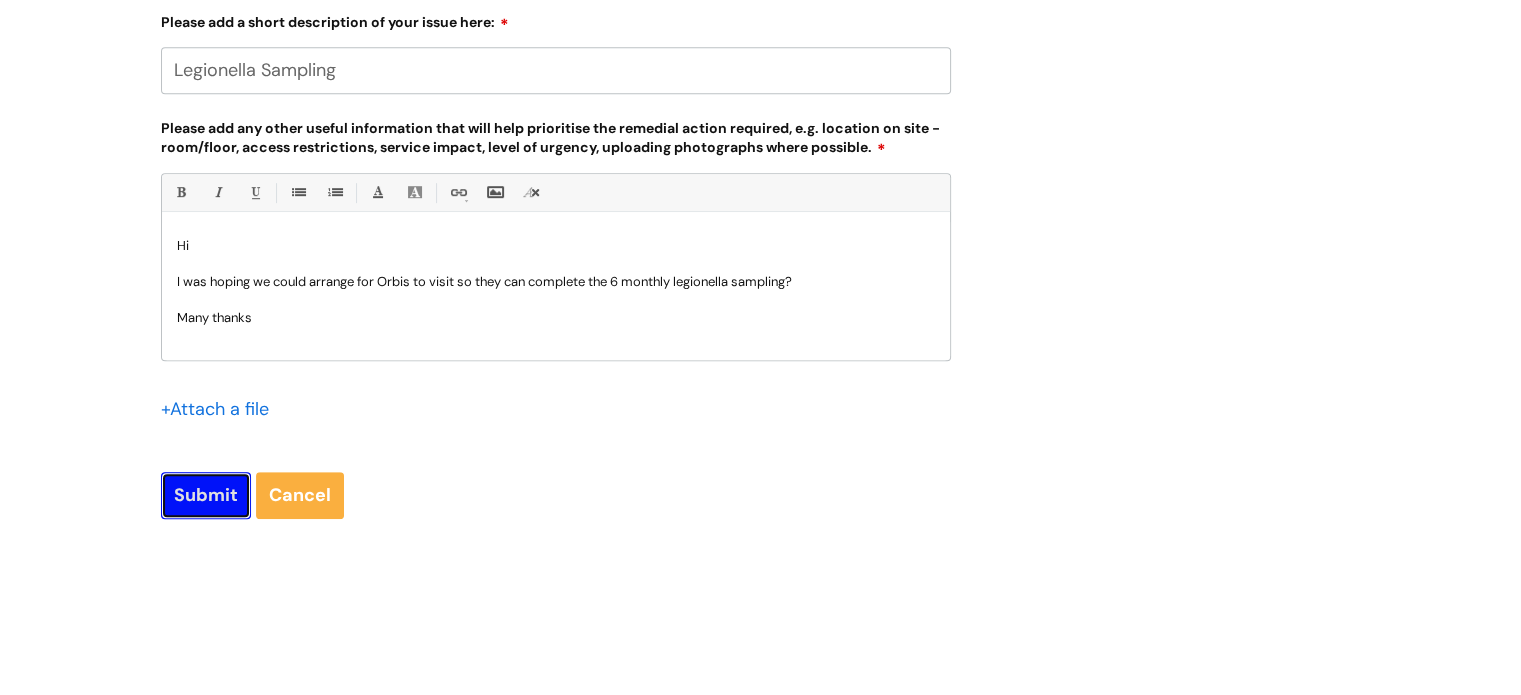 click on "Submit" at bounding box center [206, 495] 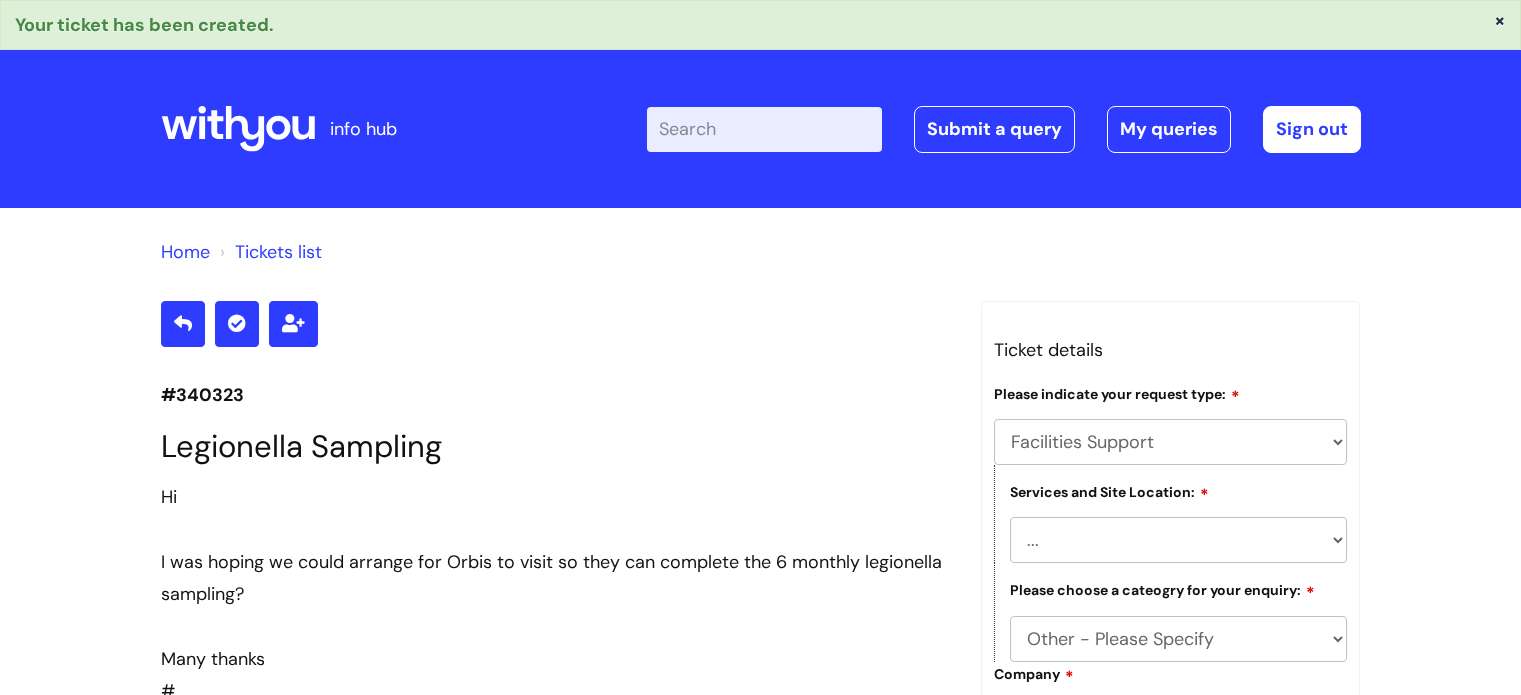 select on "Facilities Support" 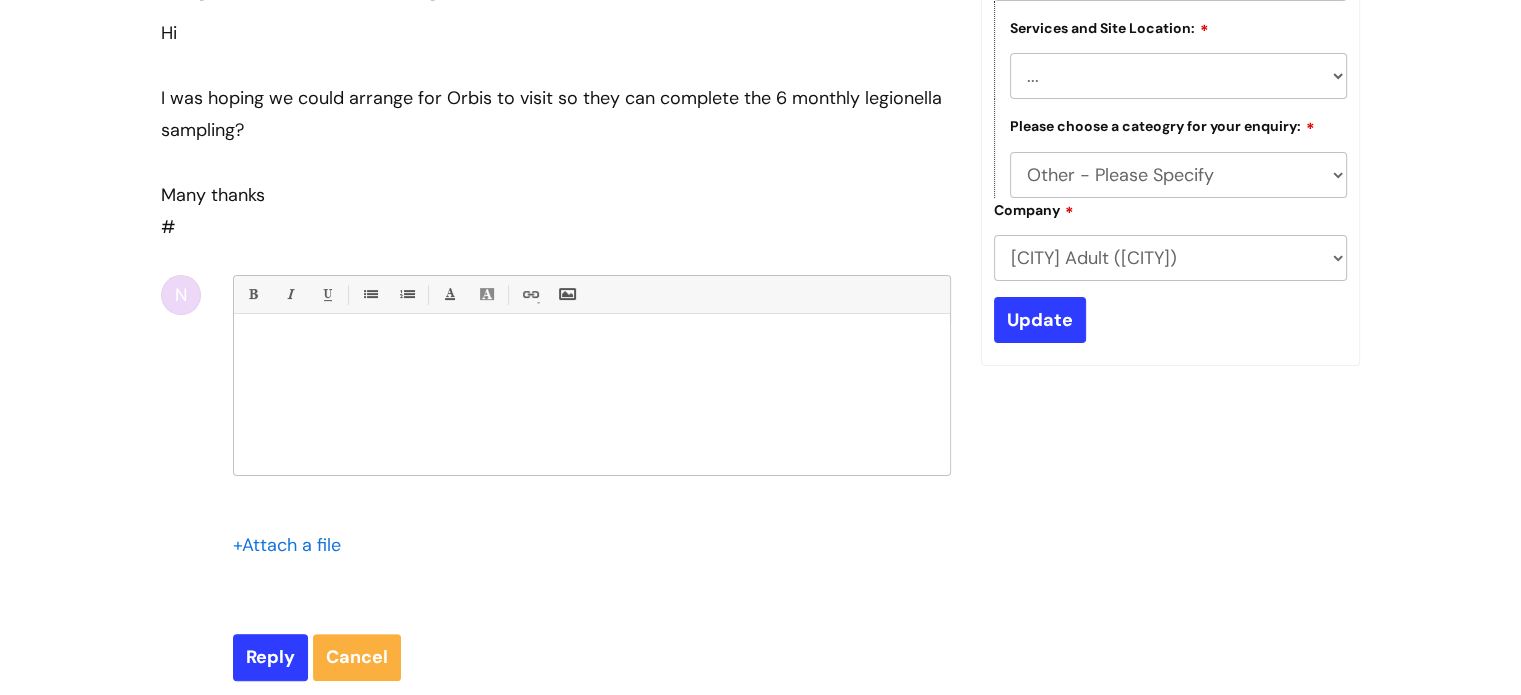 scroll, scrollTop: 0, scrollLeft: 0, axis: both 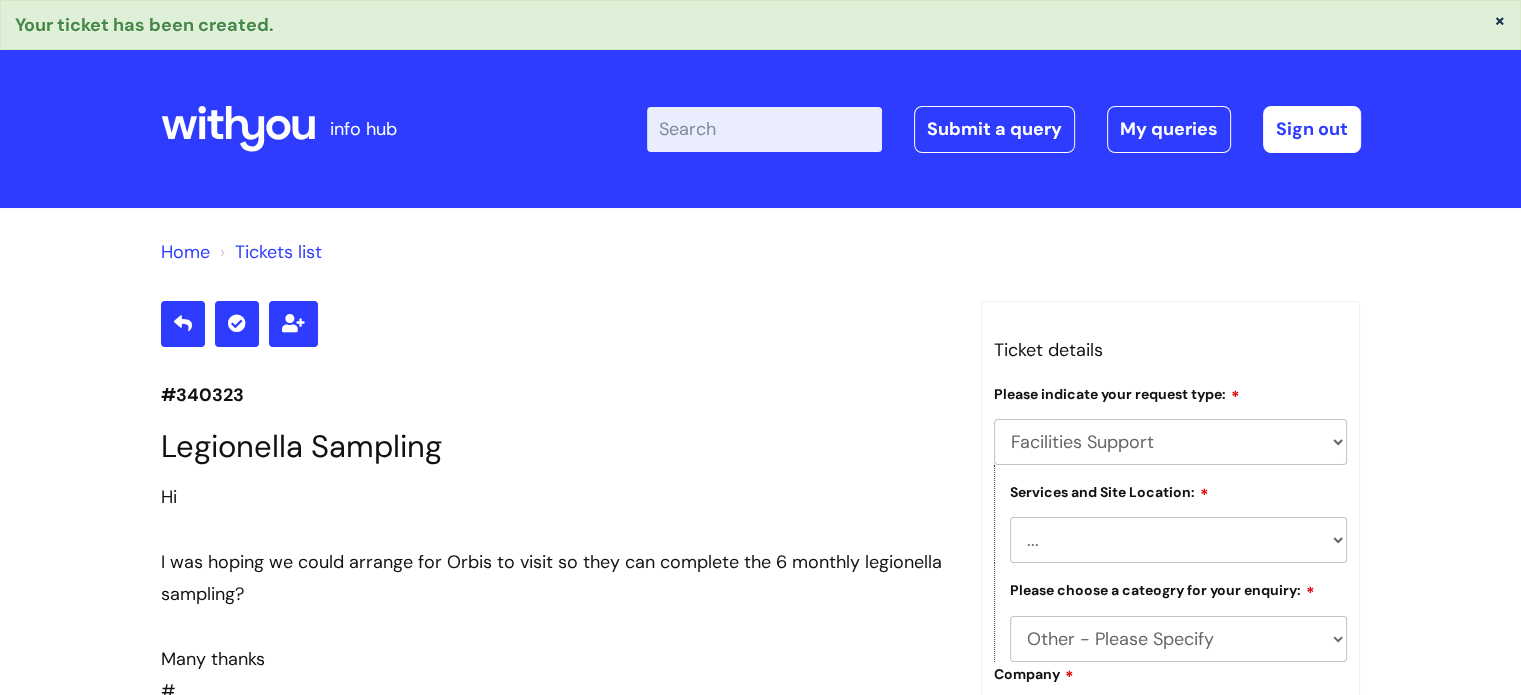 click on "#340323" at bounding box center (556, 395) 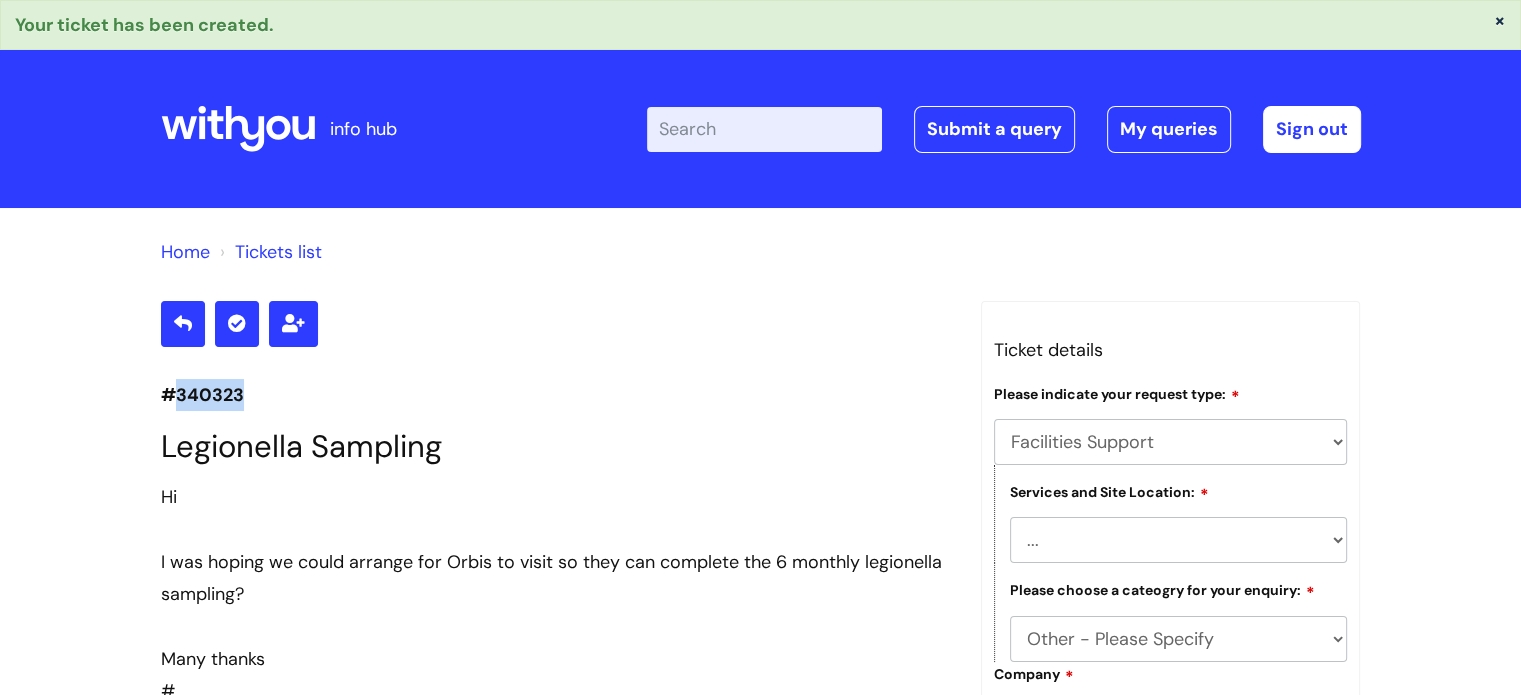 click on "#340323" at bounding box center [556, 395] 